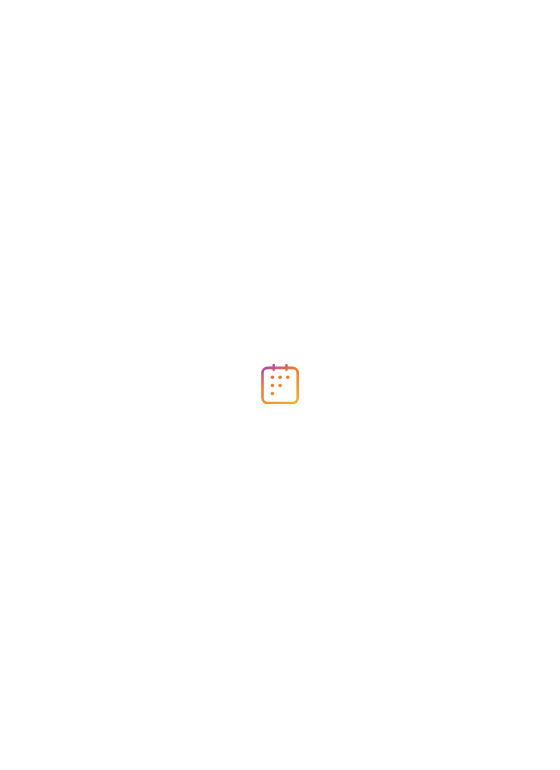 scroll, scrollTop: 0, scrollLeft: 0, axis: both 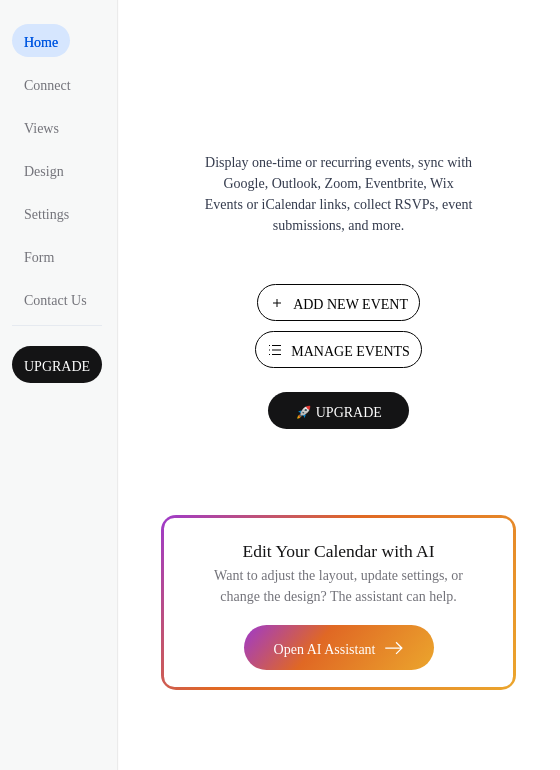 click on "Add New Event" at bounding box center (350, 304) 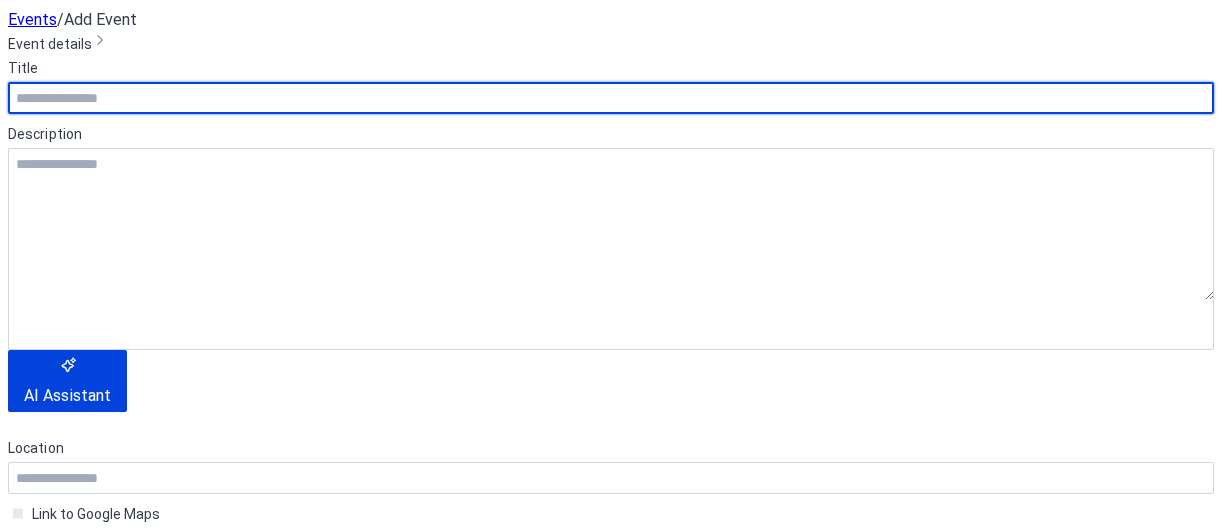 click at bounding box center (611, 98) 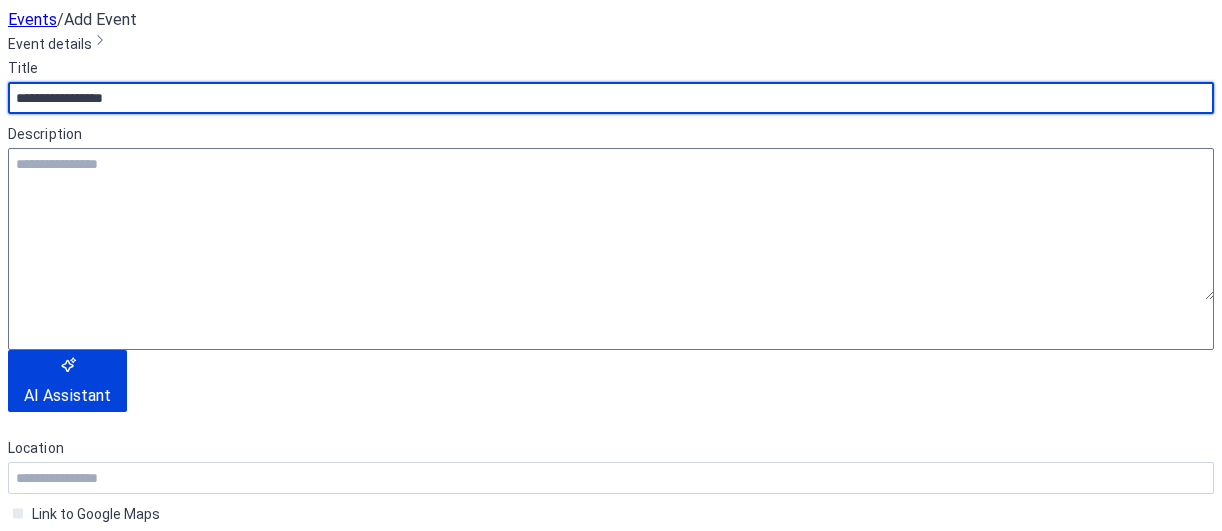 type on "**********" 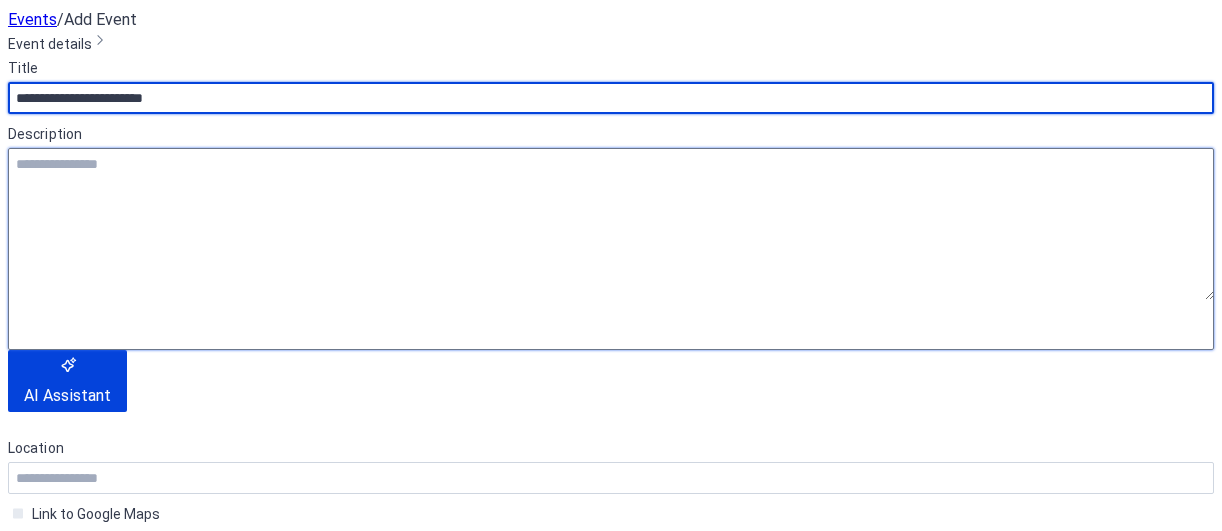 click at bounding box center (611, 224) 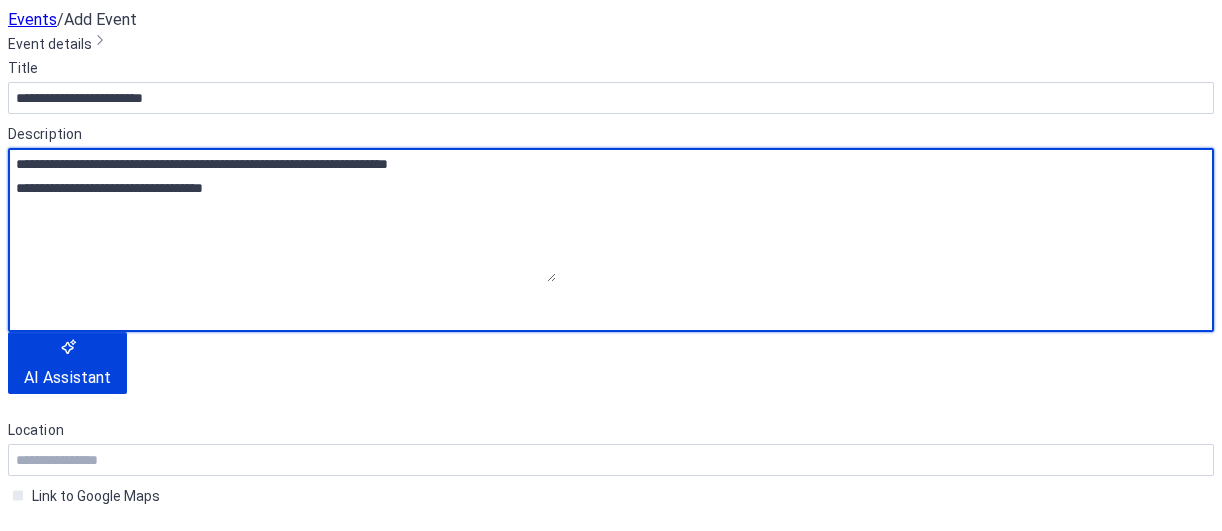 scroll, scrollTop: 138, scrollLeft: 0, axis: vertical 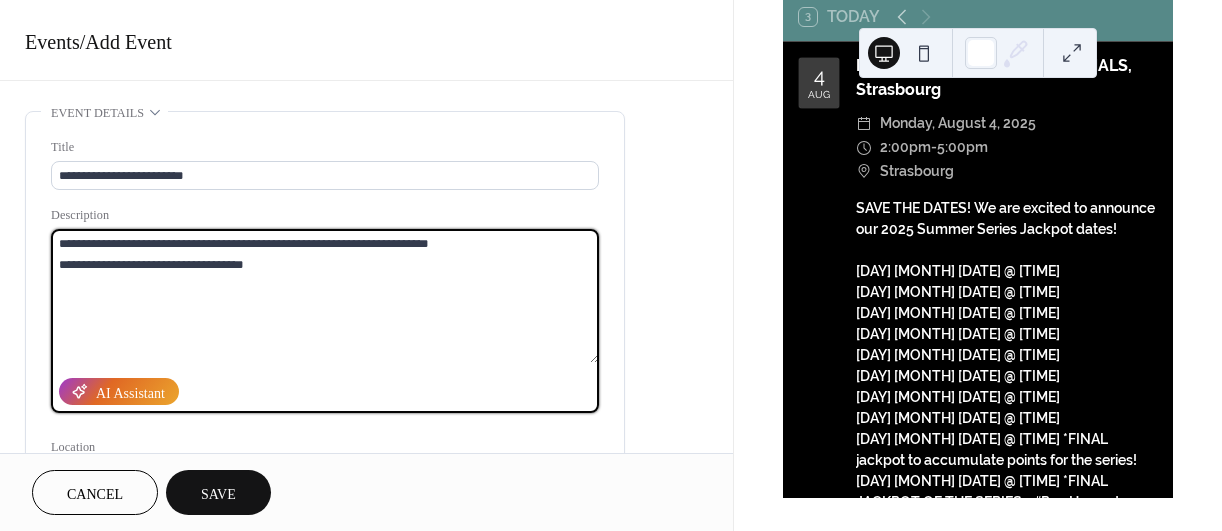 type on "**********" 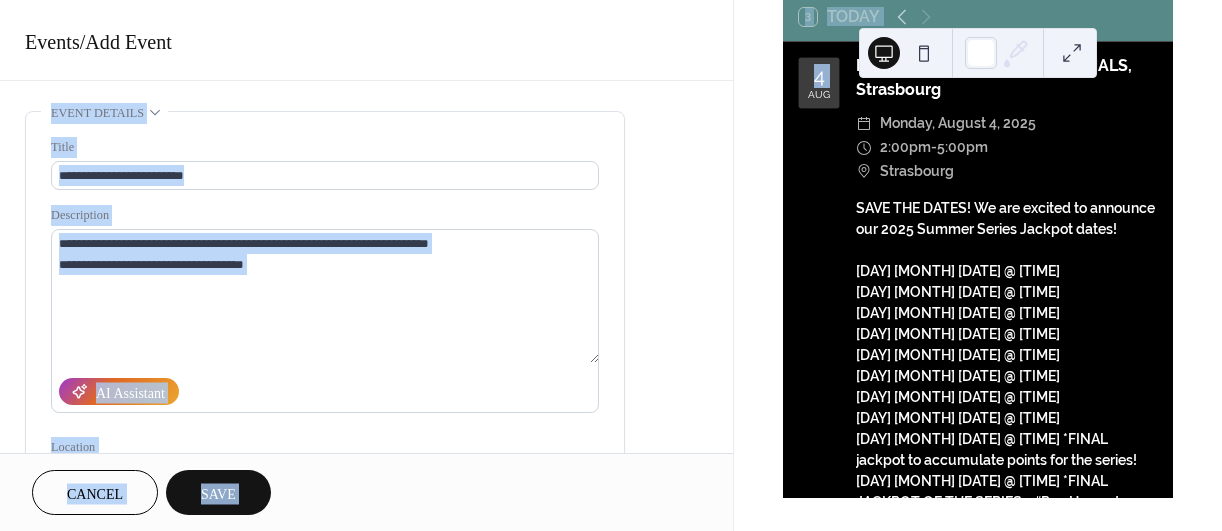 drag, startPoint x: 726, startPoint y: 83, endPoint x: 738, endPoint y: 126, distance: 44.64303 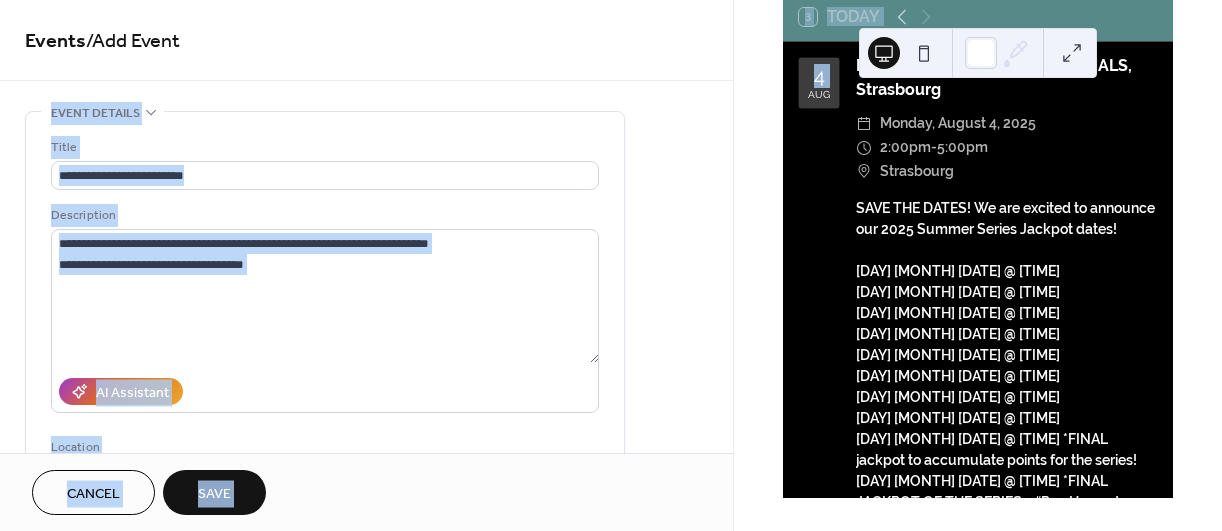 click on "**********" at bounding box center [366, 720] 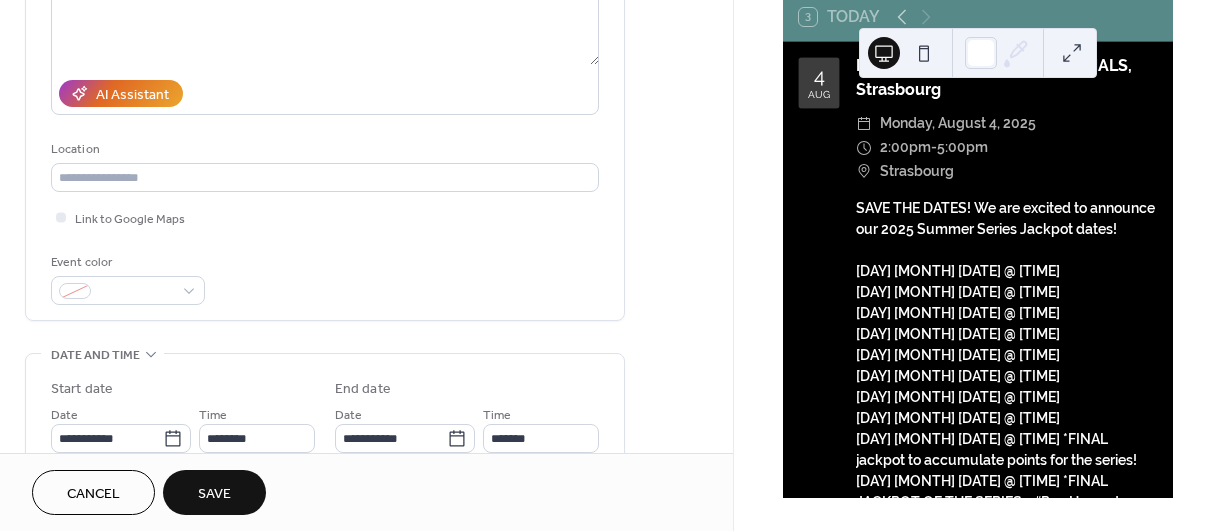 scroll, scrollTop: 308, scrollLeft: 0, axis: vertical 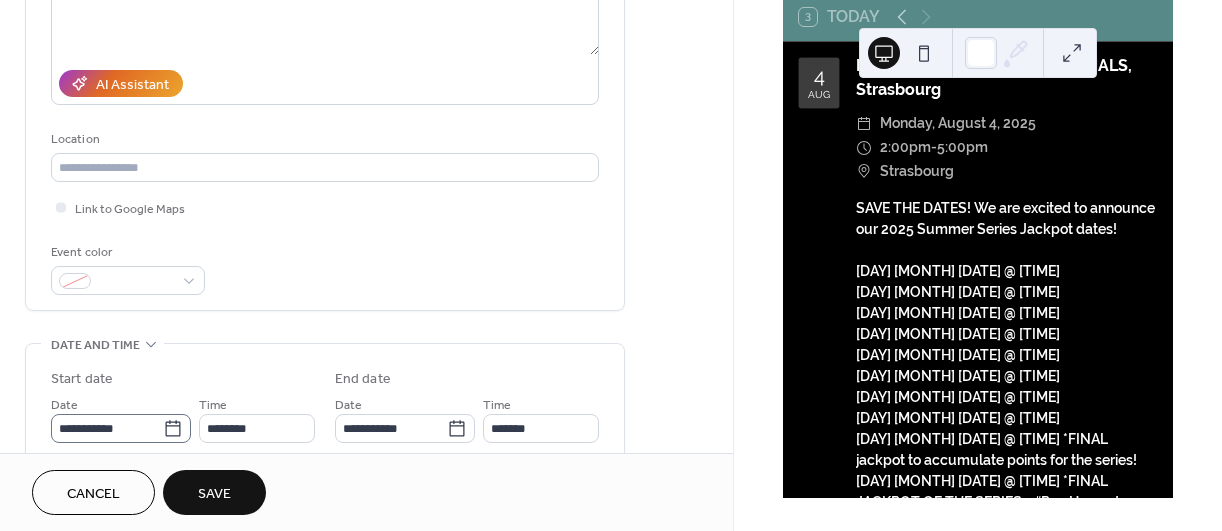 click 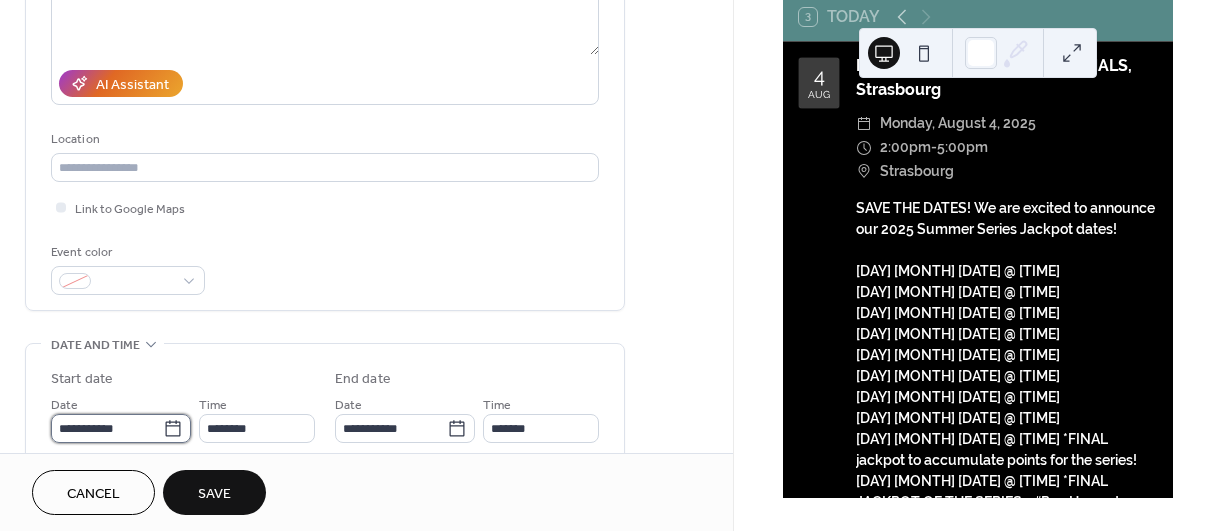 click on "**********" at bounding box center [107, 428] 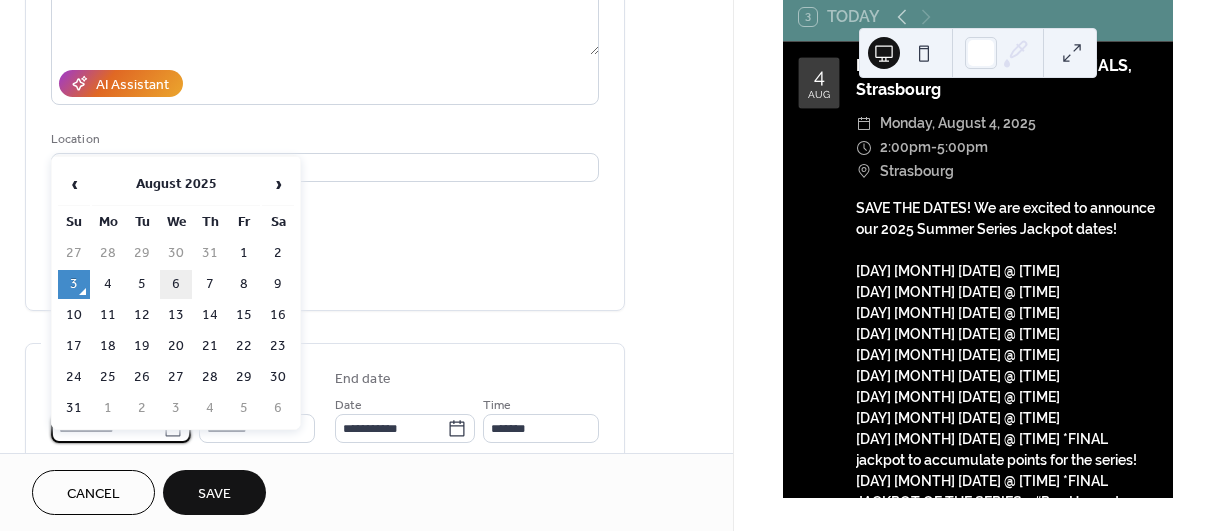 click on "6" at bounding box center [176, 284] 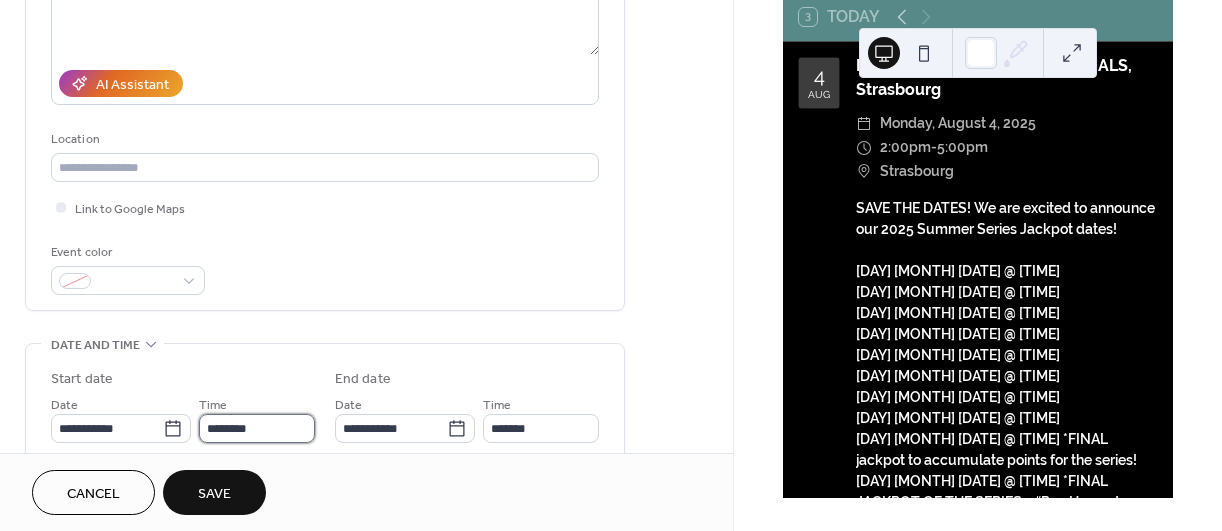 click on "********" at bounding box center (257, 428) 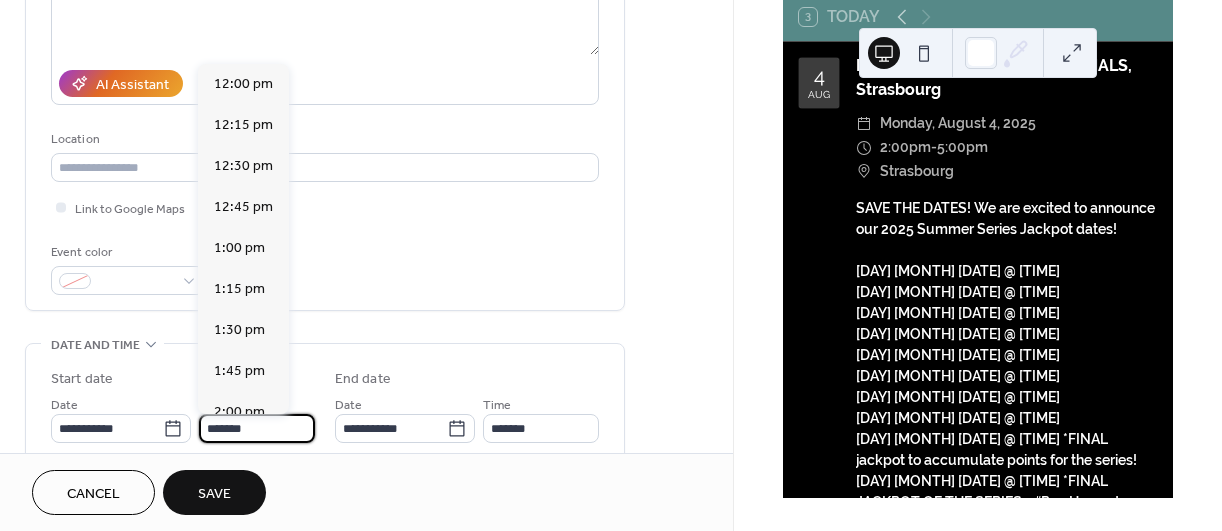 scroll, scrollTop: 3116, scrollLeft: 0, axis: vertical 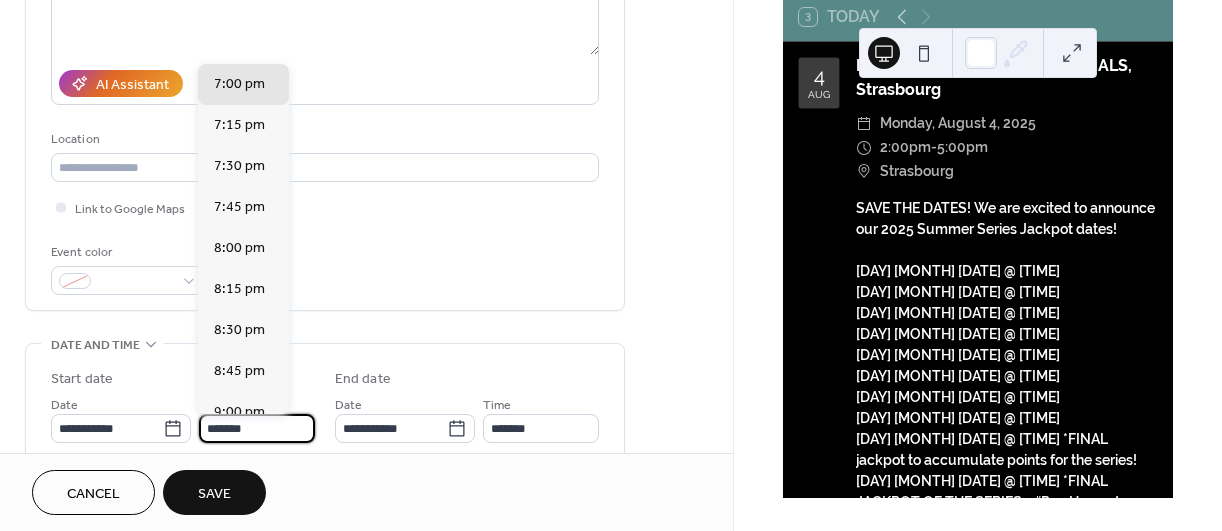 type on "*******" 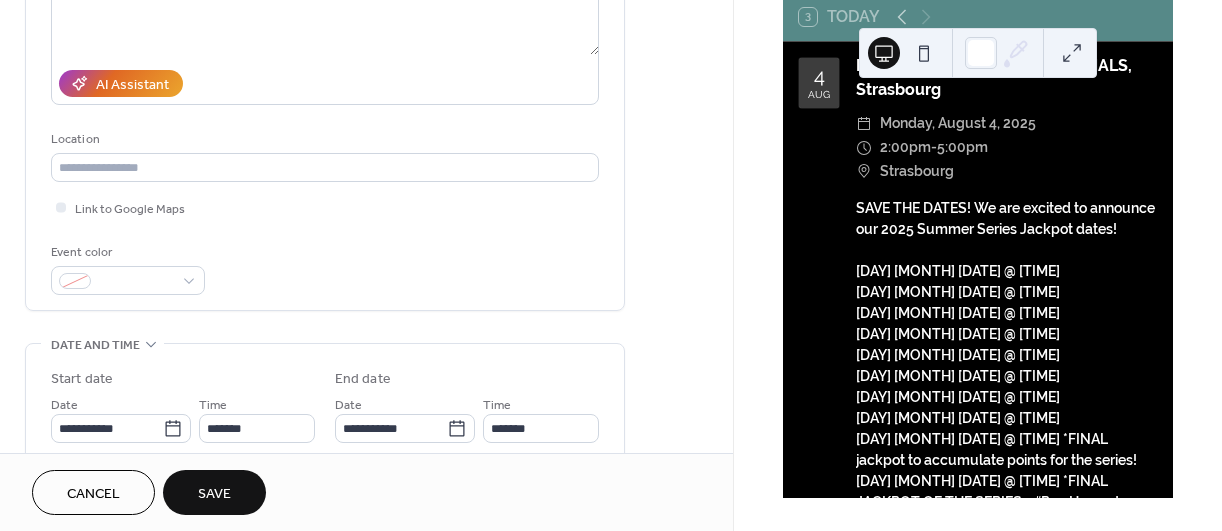 type on "*******" 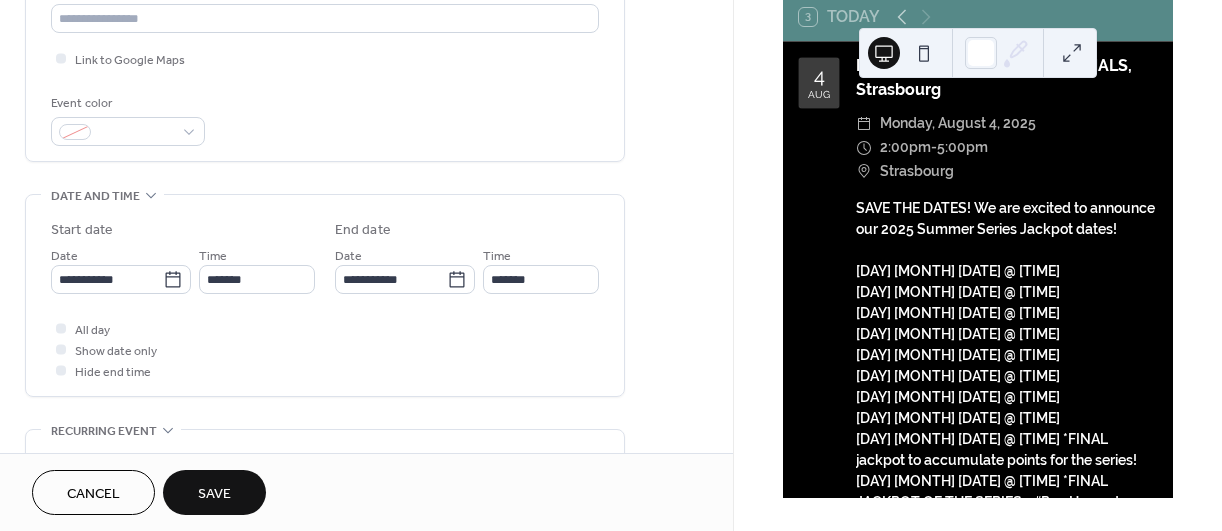 click on "**********" at bounding box center [325, 295] 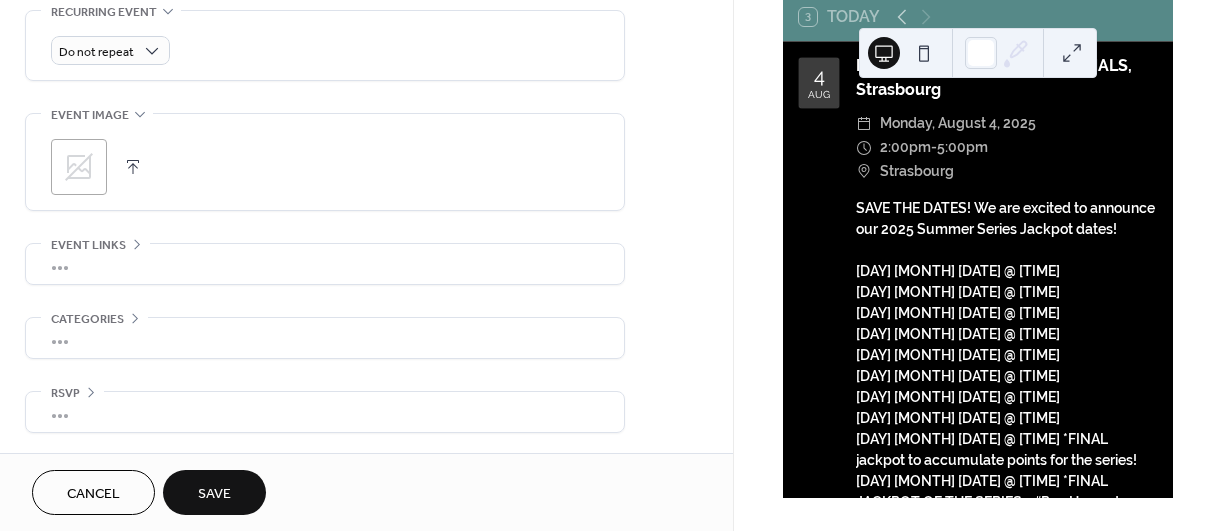 scroll, scrollTop: 52, scrollLeft: 0, axis: vertical 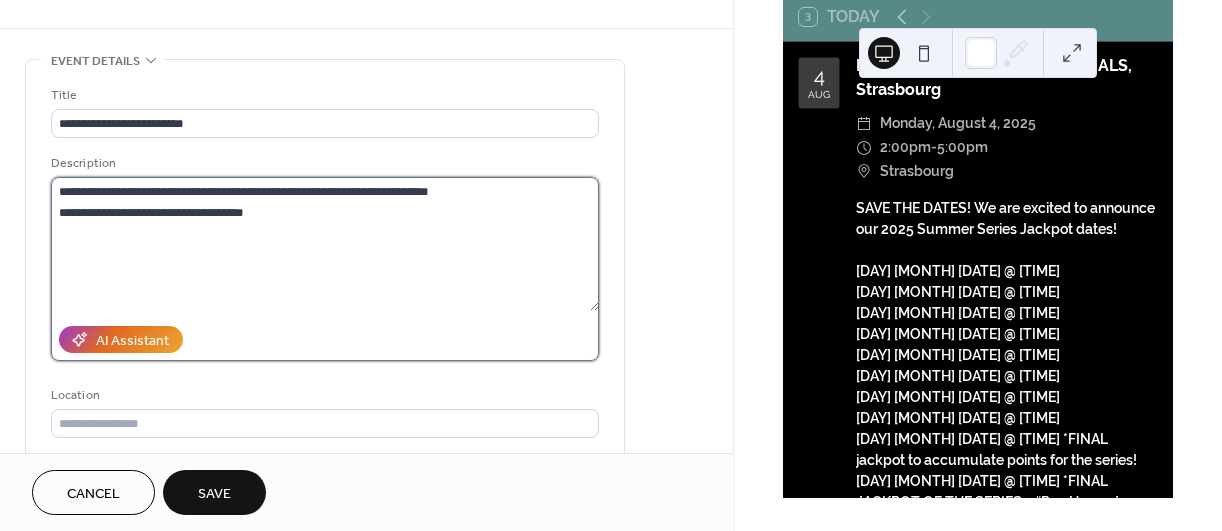 click on "**********" at bounding box center [325, 244] 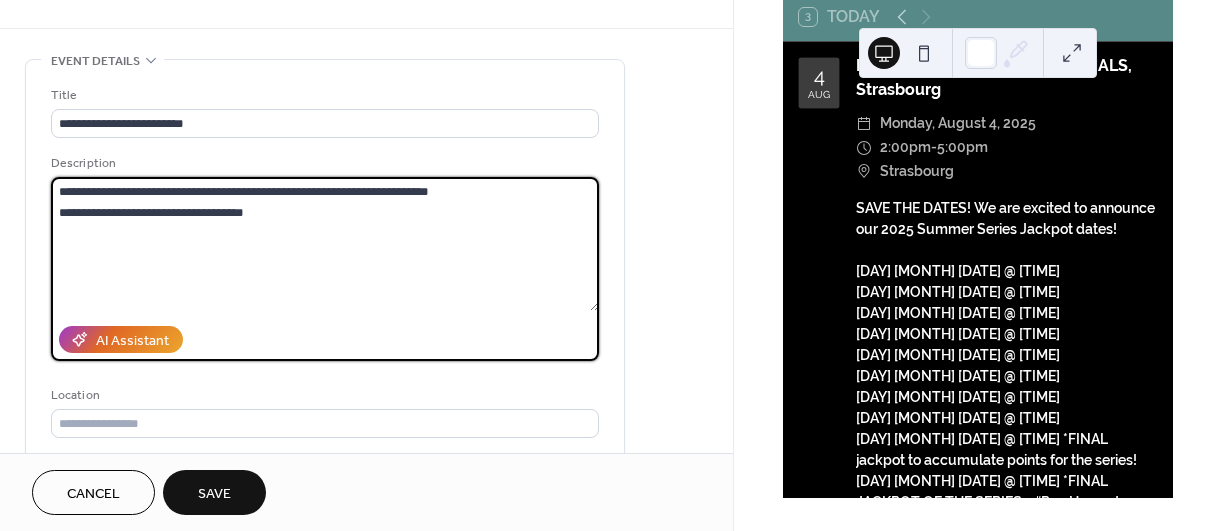 click on "**********" at bounding box center [325, 244] 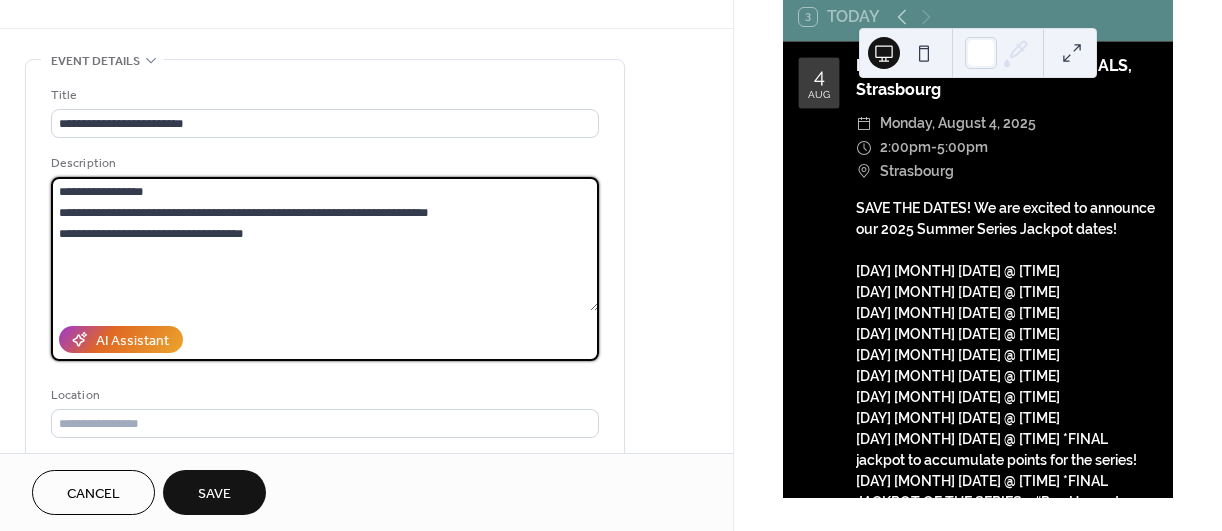 click on "**********" at bounding box center [325, 244] 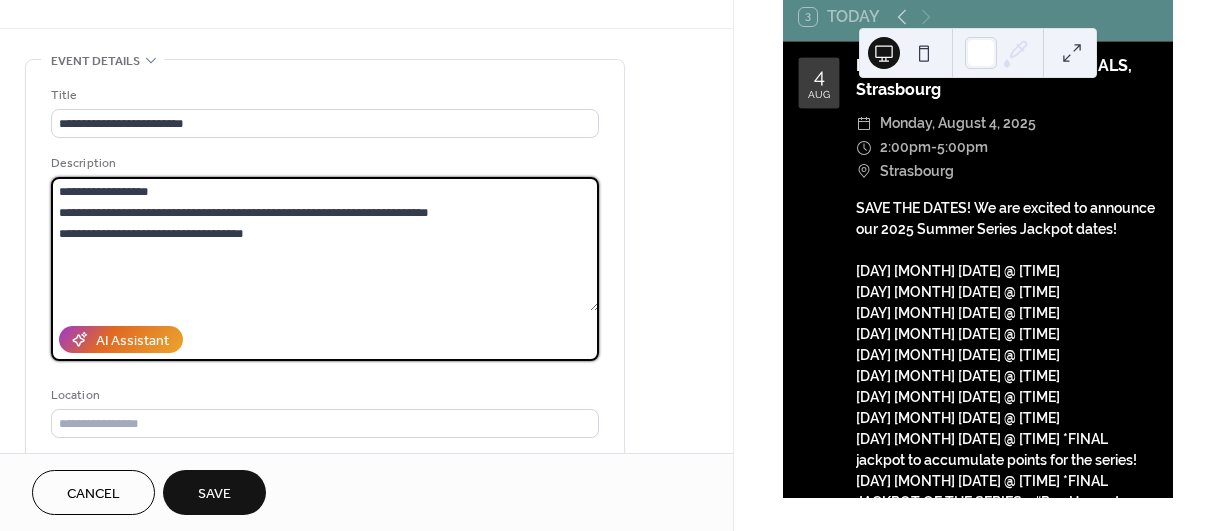 type on "**********" 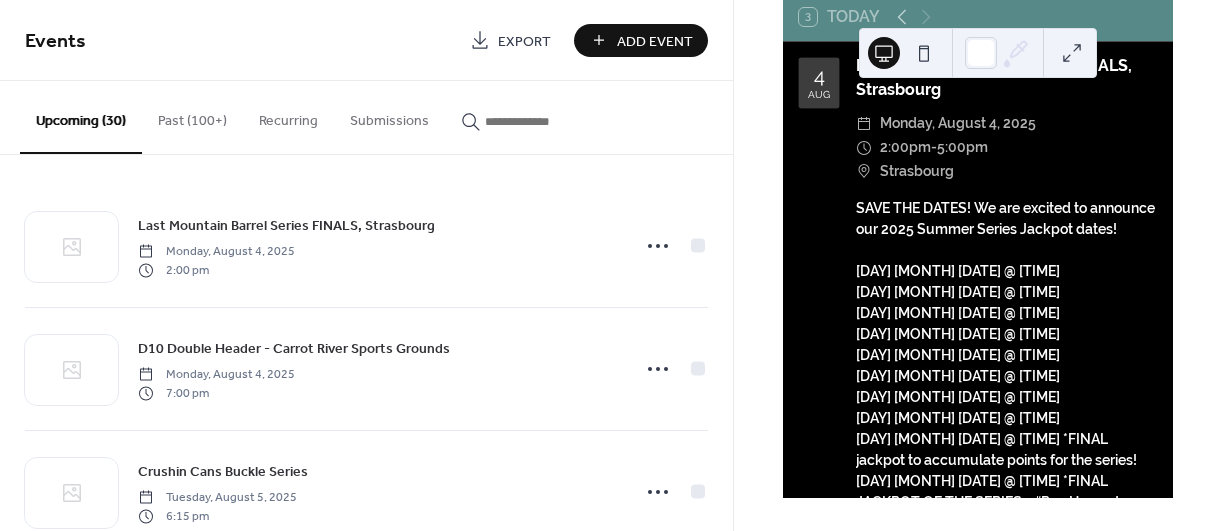 drag, startPoint x: 726, startPoint y: 180, endPoint x: 737, endPoint y: 227, distance: 48.270073 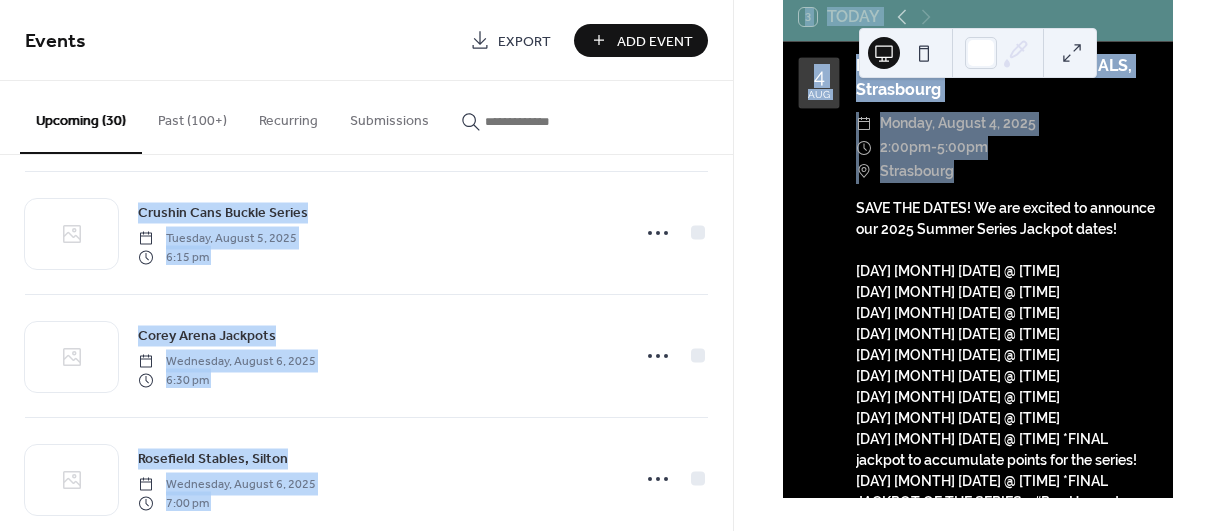 scroll, scrollTop: 359, scrollLeft: 0, axis: vertical 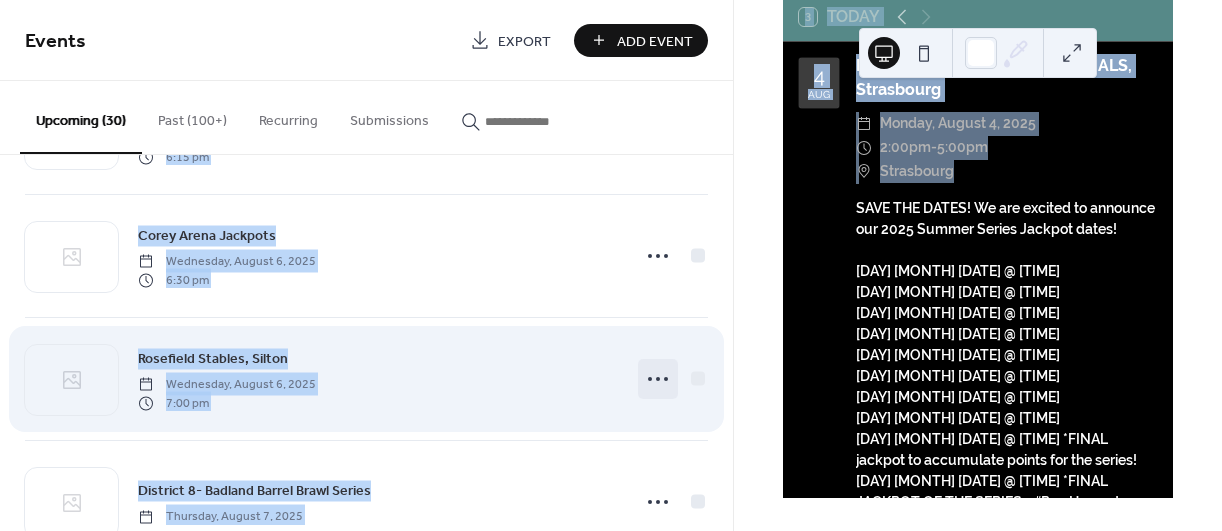 click 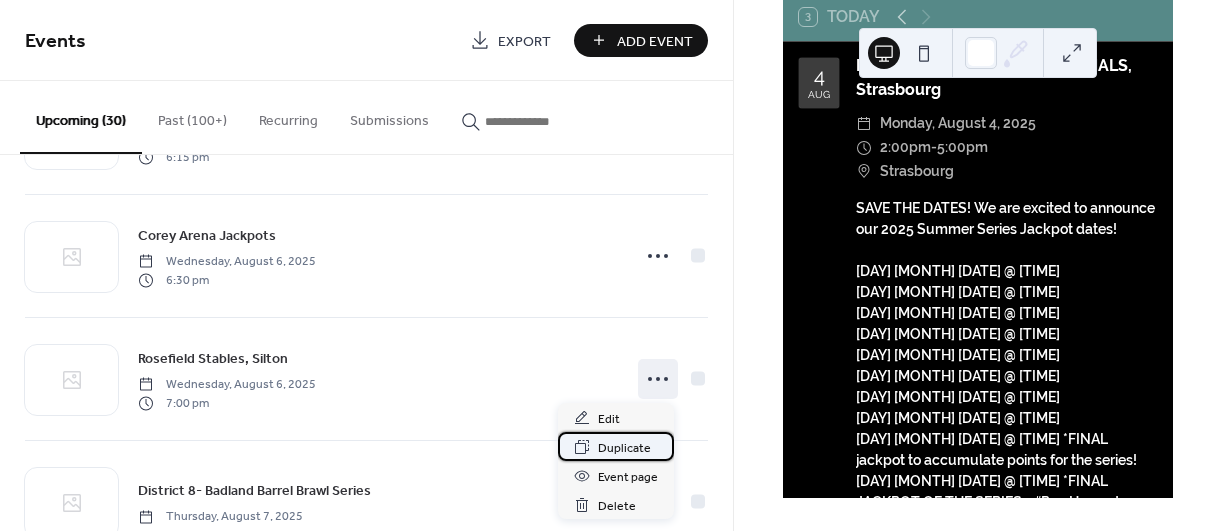 click on "Duplicate" at bounding box center [624, 448] 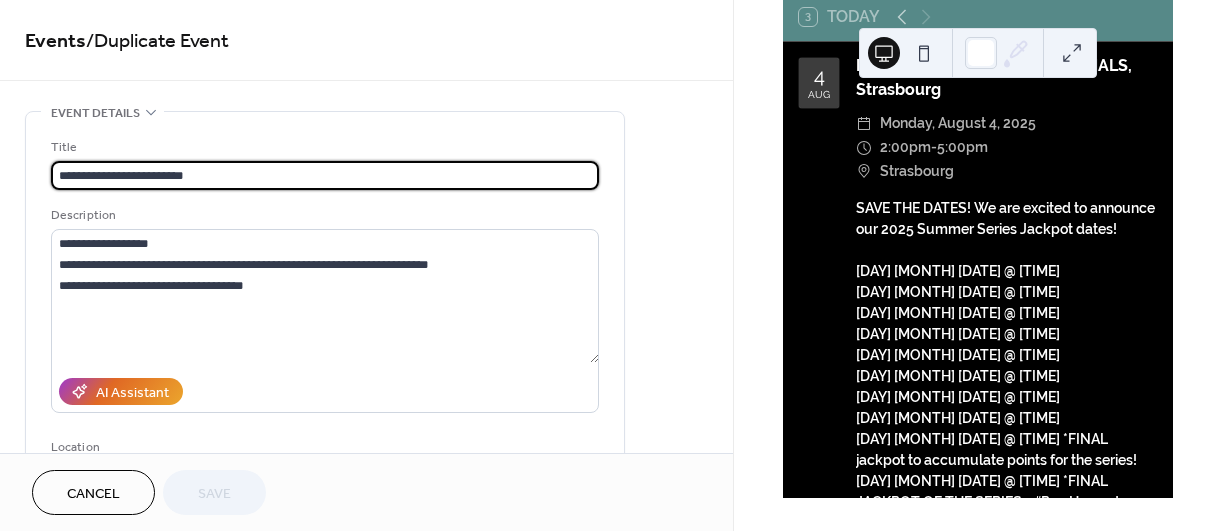 drag, startPoint x: 201, startPoint y: 170, endPoint x: -47, endPoint y: 156, distance: 248.39485 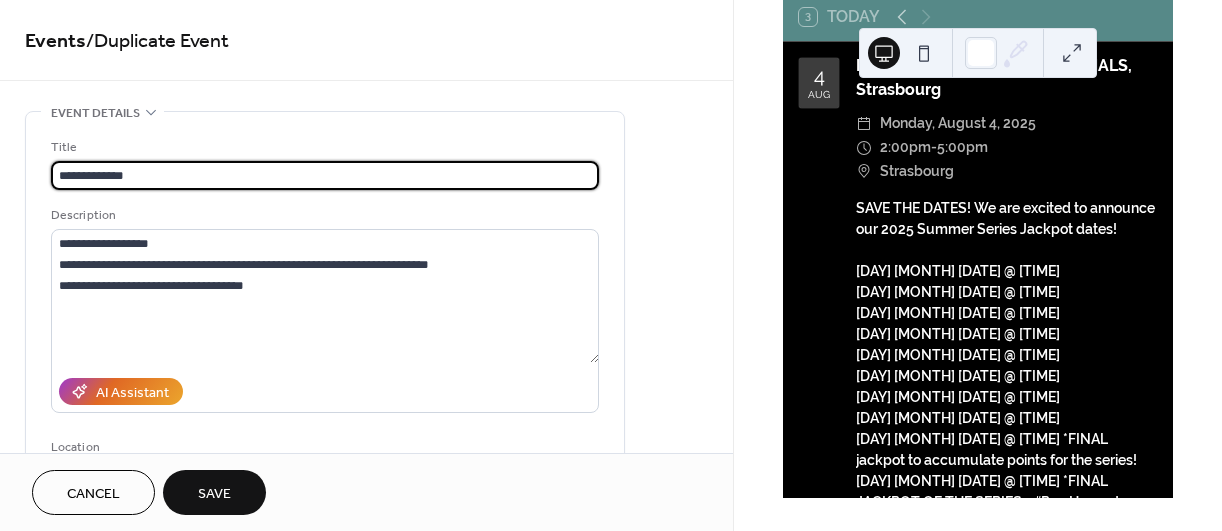 type on "**********" 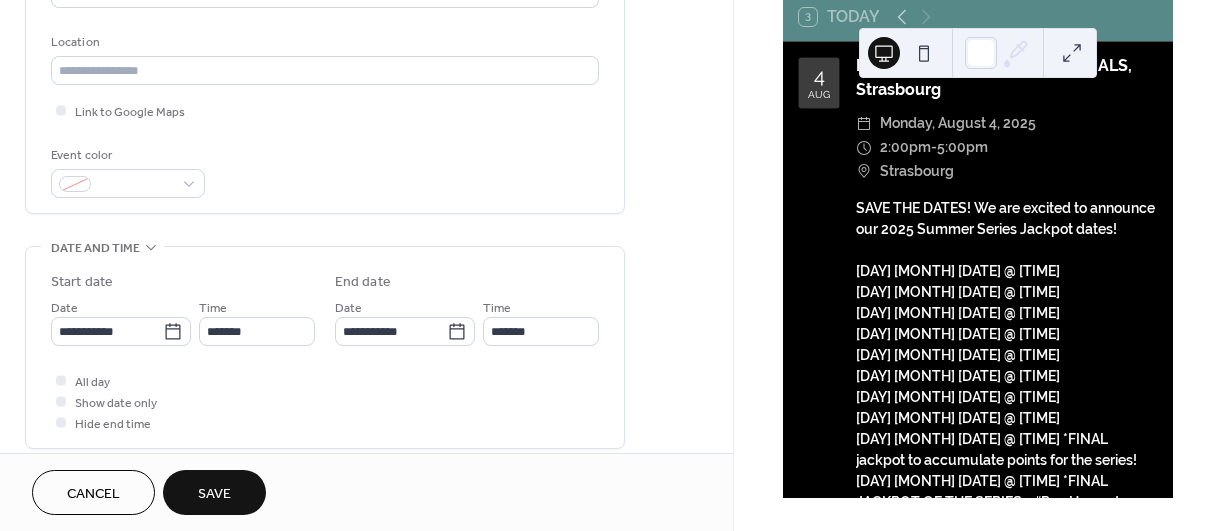 scroll, scrollTop: 471, scrollLeft: 0, axis: vertical 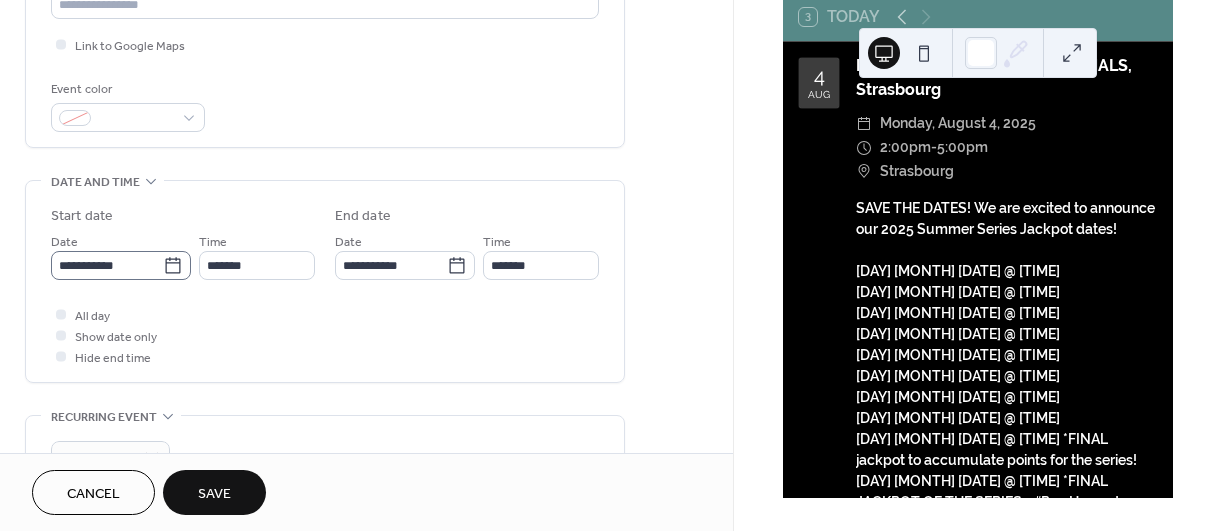 click 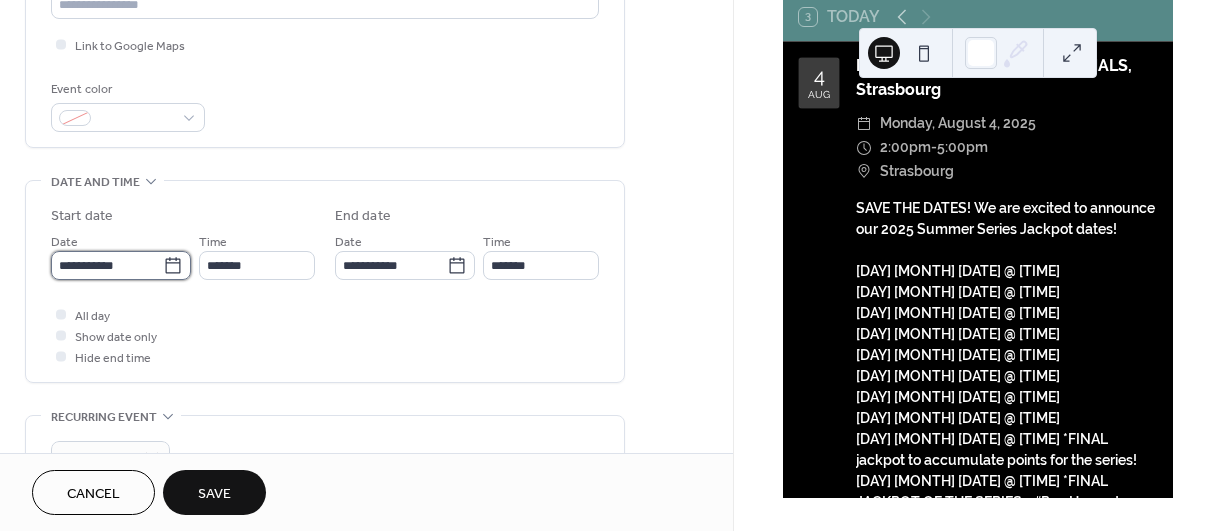 click on "**********" at bounding box center [107, 265] 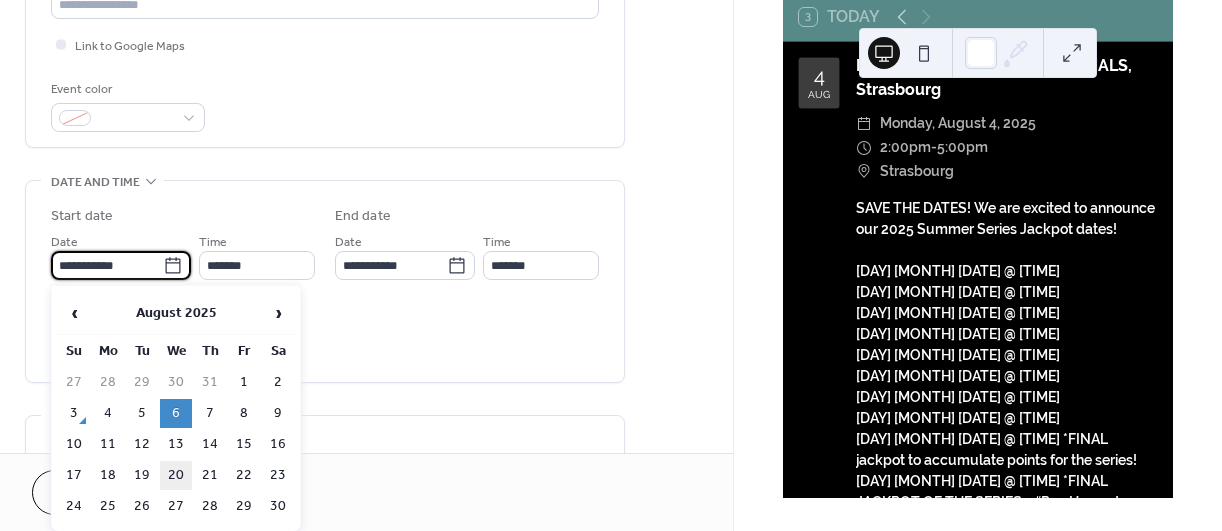 click on "20" at bounding box center [176, 475] 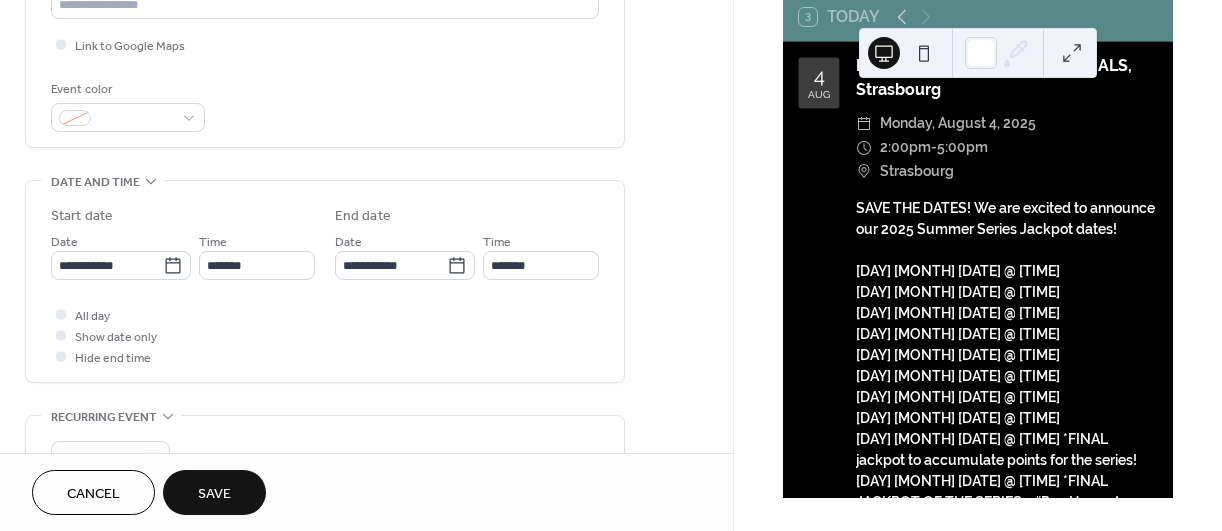 click on "Save" at bounding box center (214, 494) 